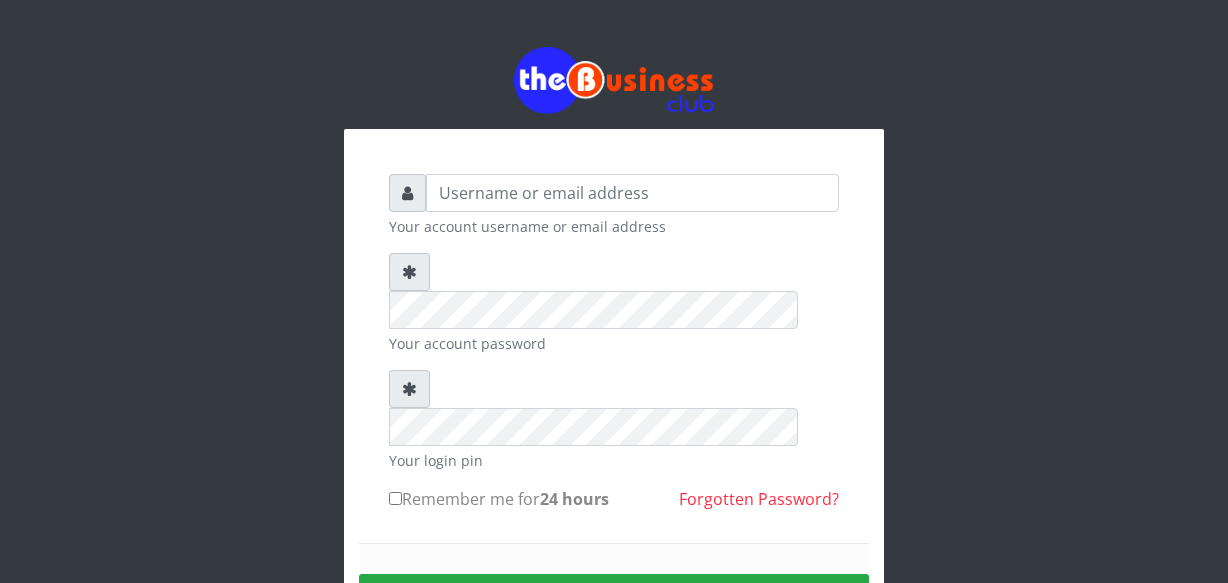 scroll, scrollTop: 0, scrollLeft: 0, axis: both 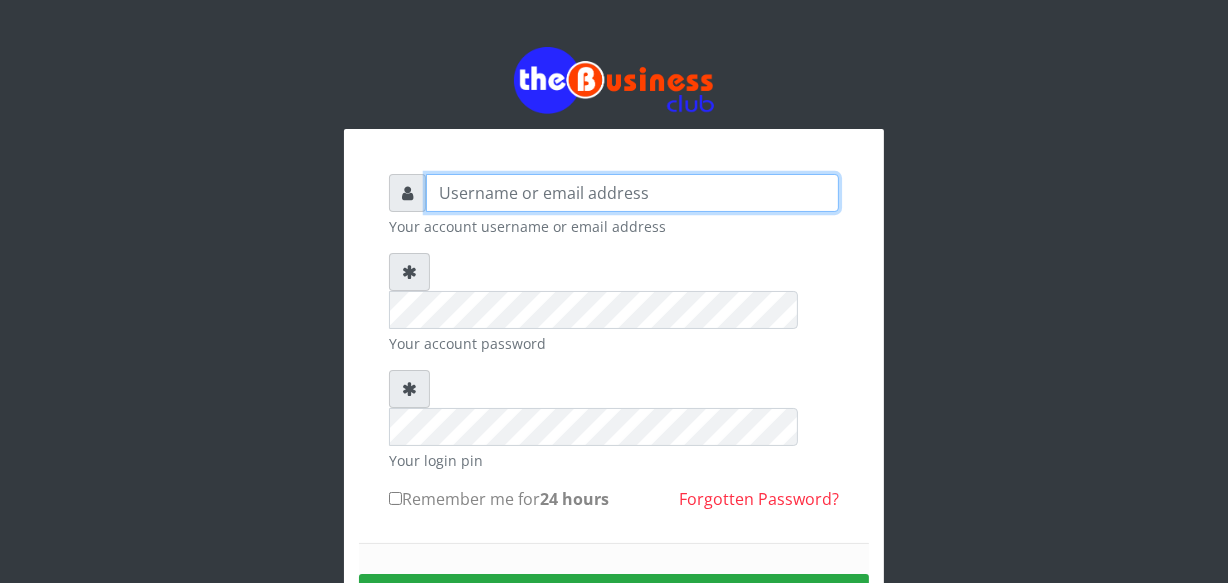 click at bounding box center [632, 193] 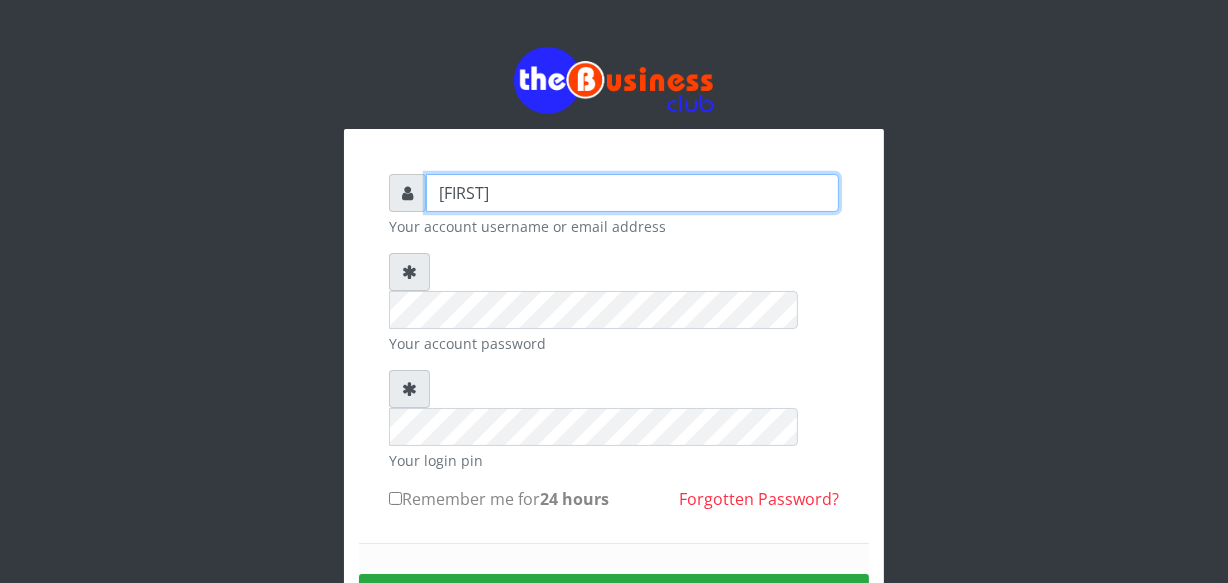 type on "[FIRST]" 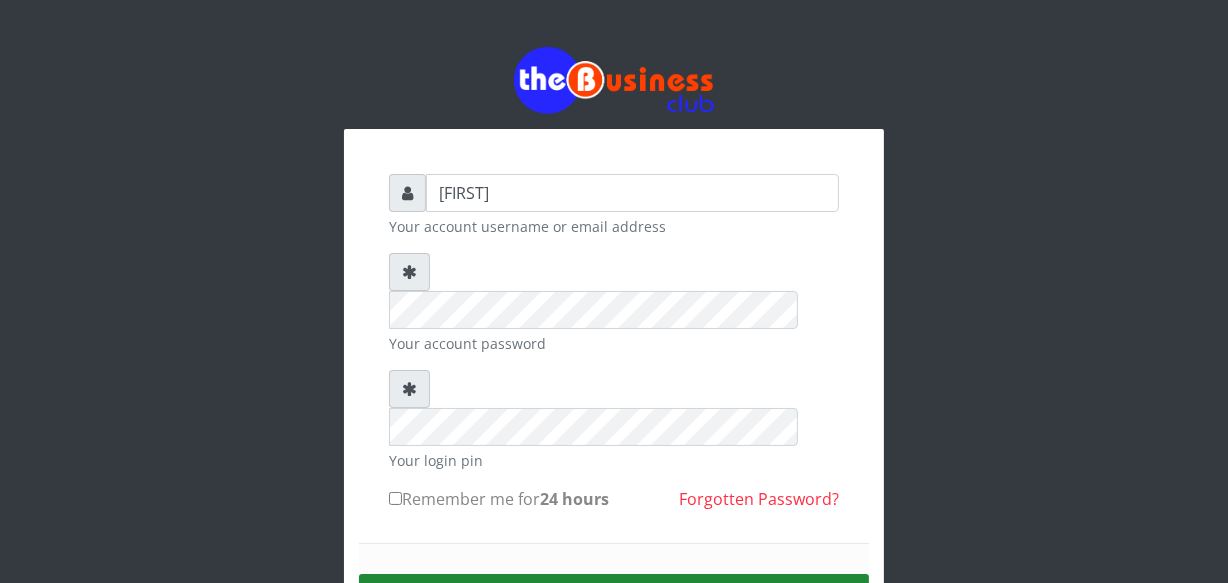 click on "Sign in" at bounding box center (614, 599) 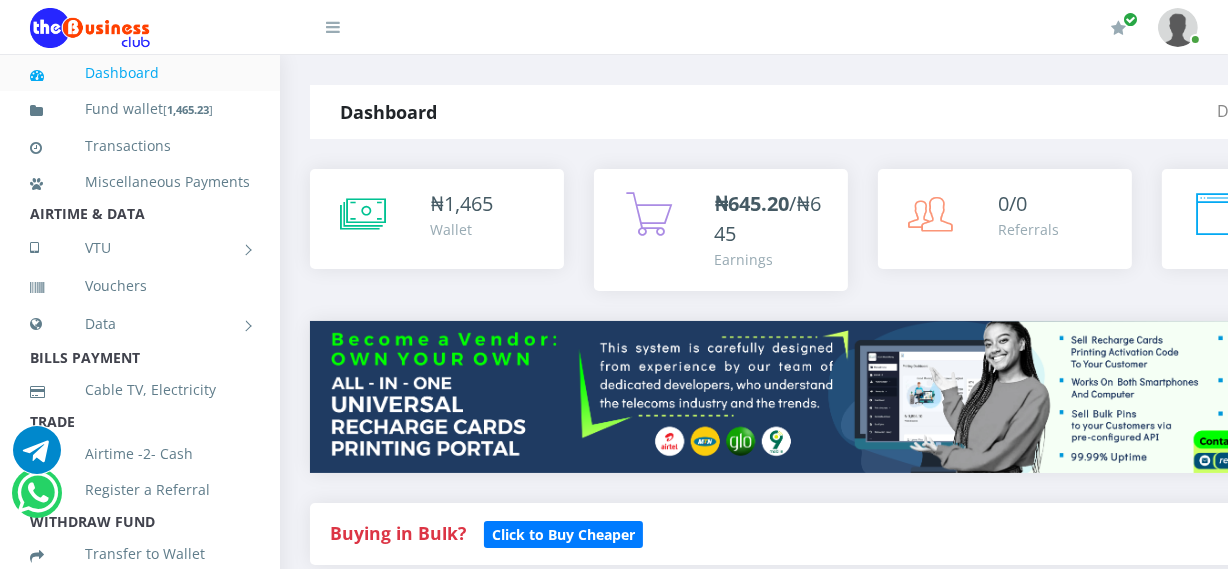 scroll, scrollTop: 0, scrollLeft: 0, axis: both 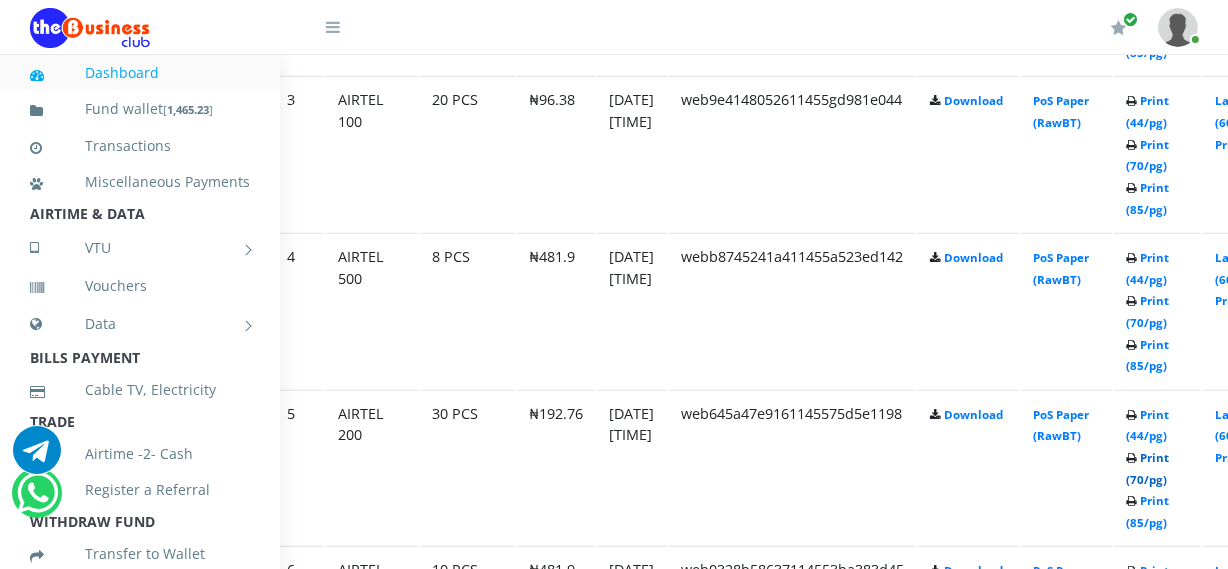 click on "Print (70/pg)" at bounding box center [1147, 468] 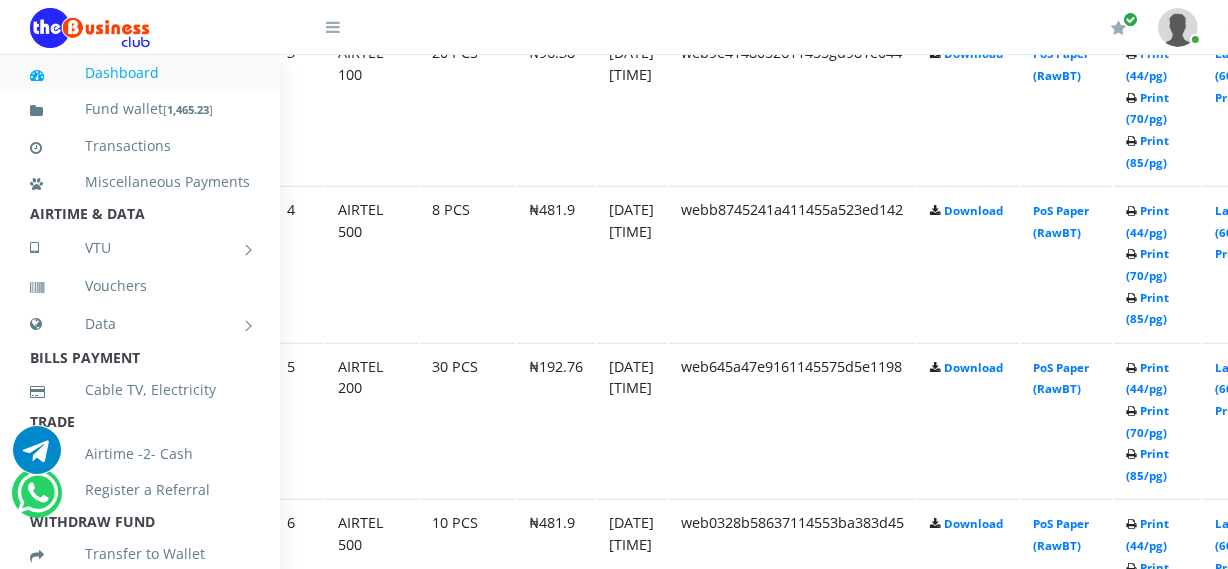 scroll, scrollTop: 1500, scrollLeft: 72, axis: both 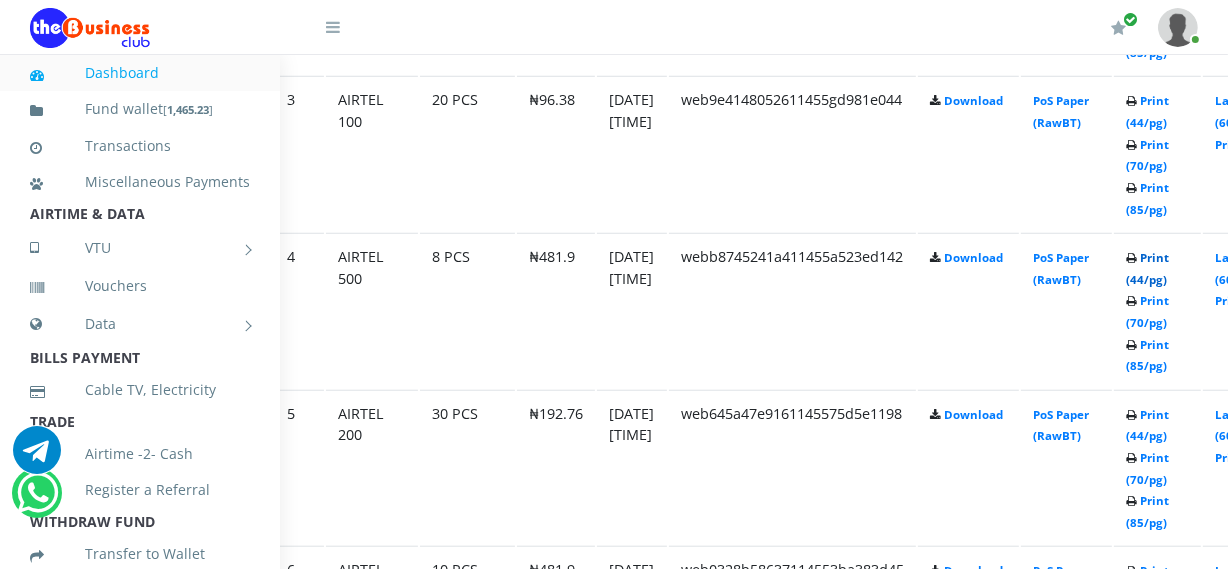 click on "Print (44/pg)" at bounding box center [1147, 268] 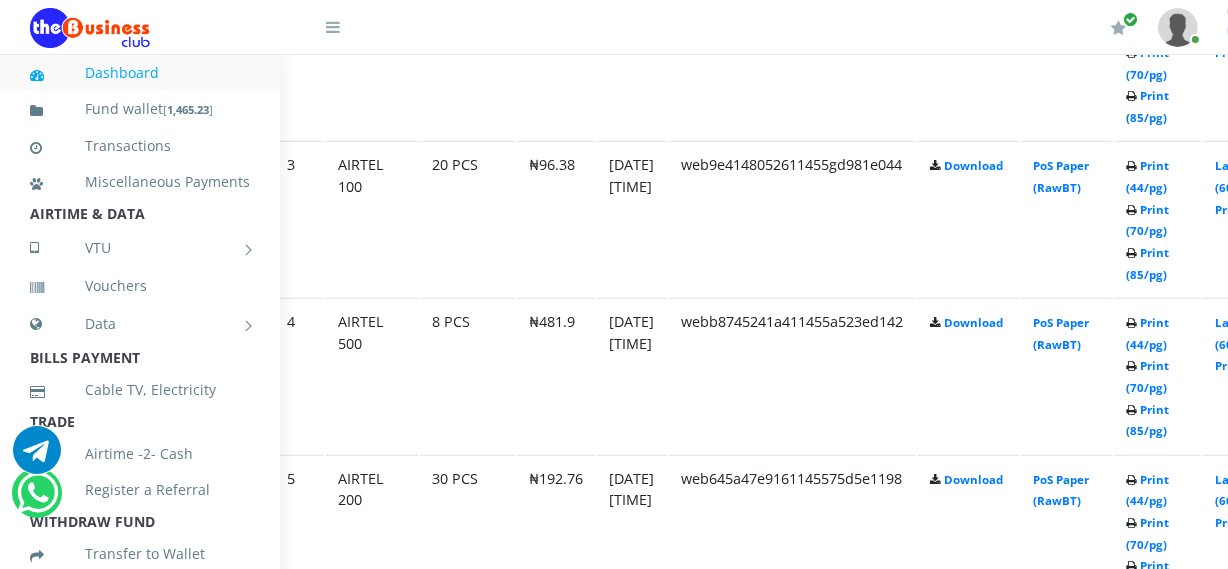 scroll, scrollTop: 1500, scrollLeft: 72, axis: both 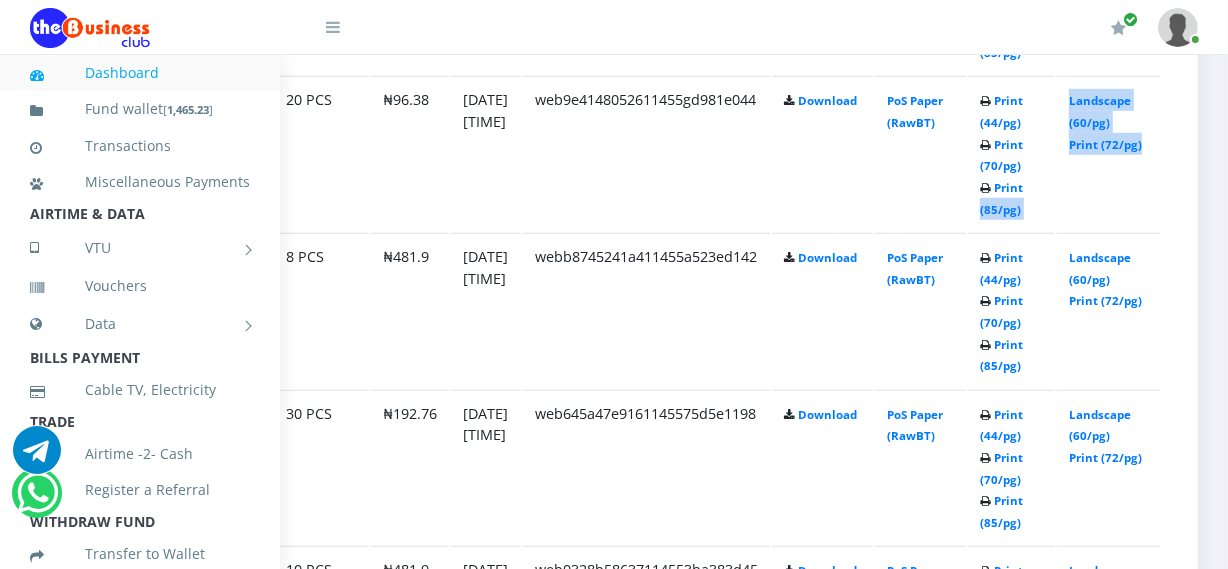 drag, startPoint x: 1222, startPoint y: 196, endPoint x: 1220, endPoint y: 175, distance: 21.095022 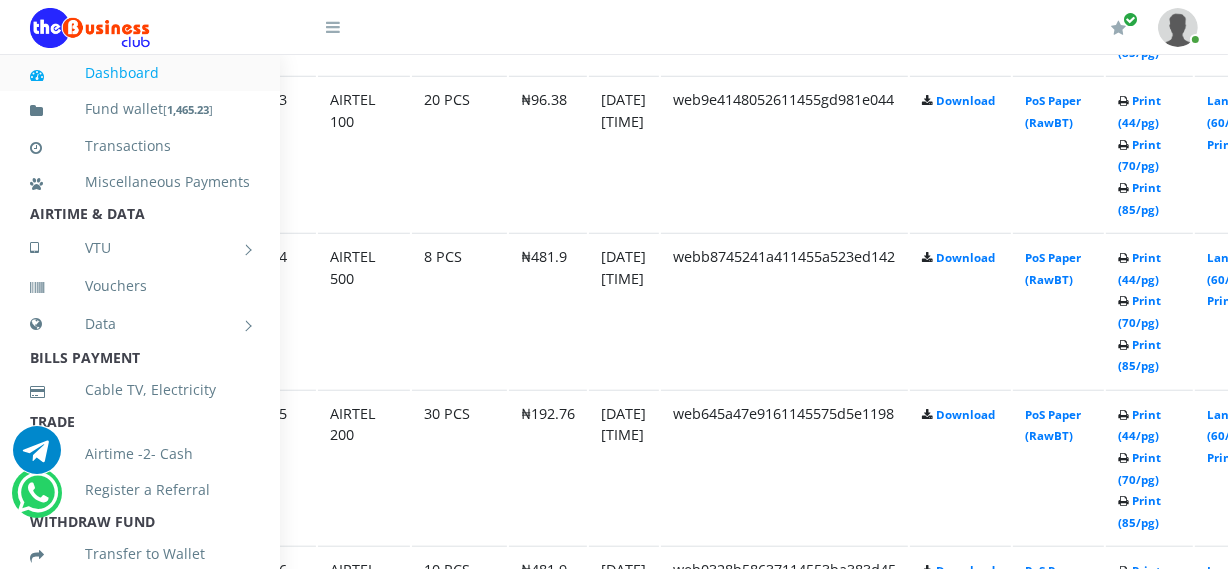 scroll, scrollTop: 1500, scrollLeft: 77, axis: both 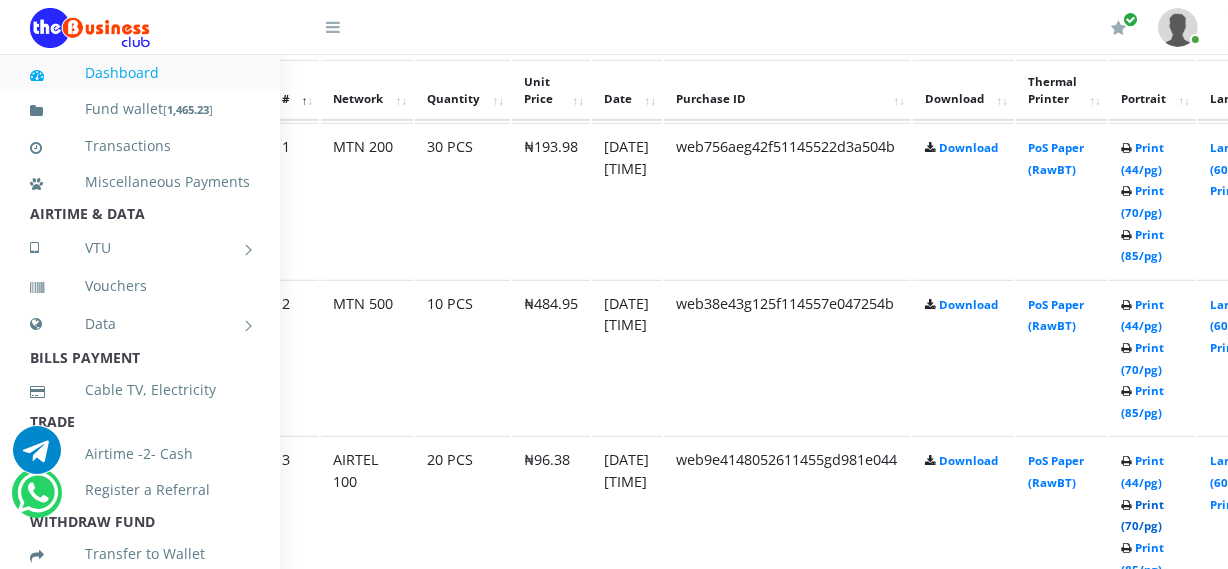 click on "Print (70/pg)" at bounding box center (1142, 515) 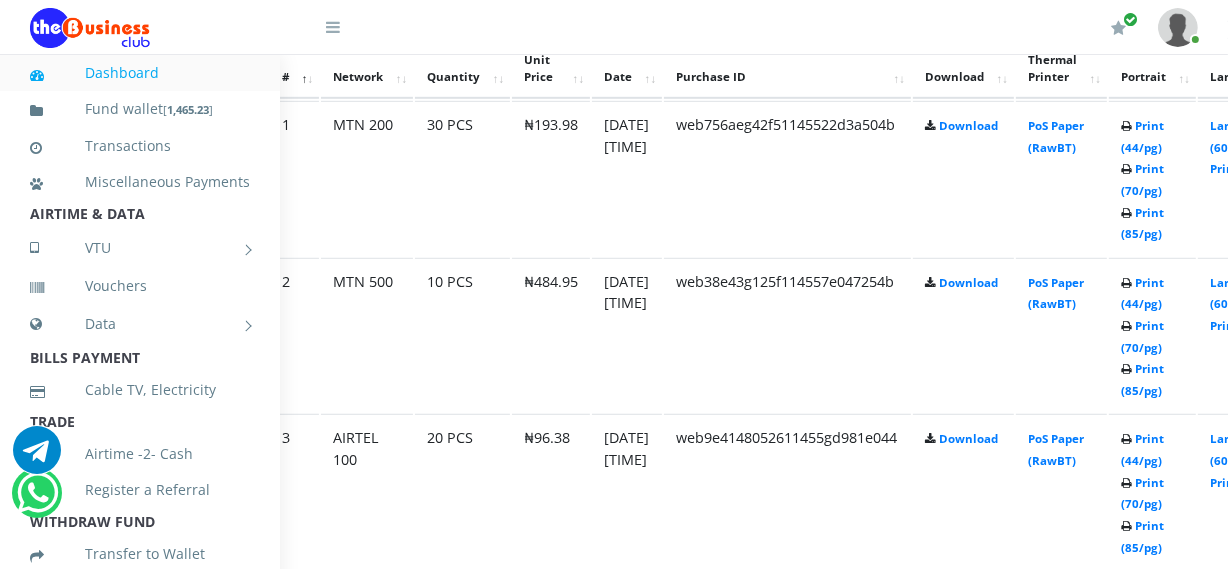 scroll, scrollTop: 1140, scrollLeft: 77, axis: both 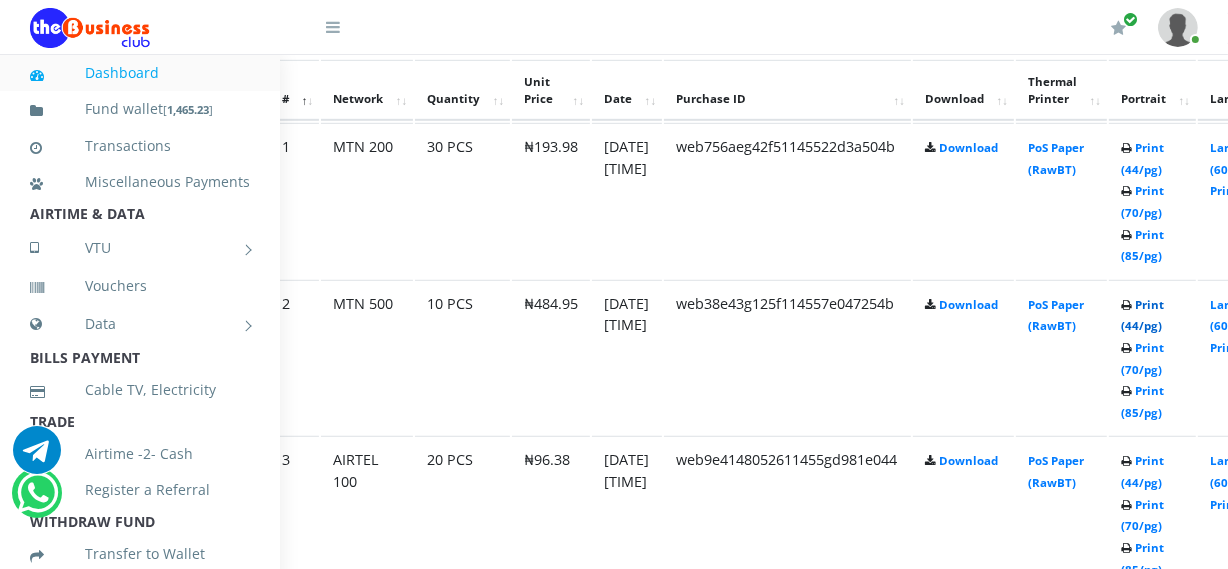 click on "Print (44/pg)" at bounding box center [1142, 315] 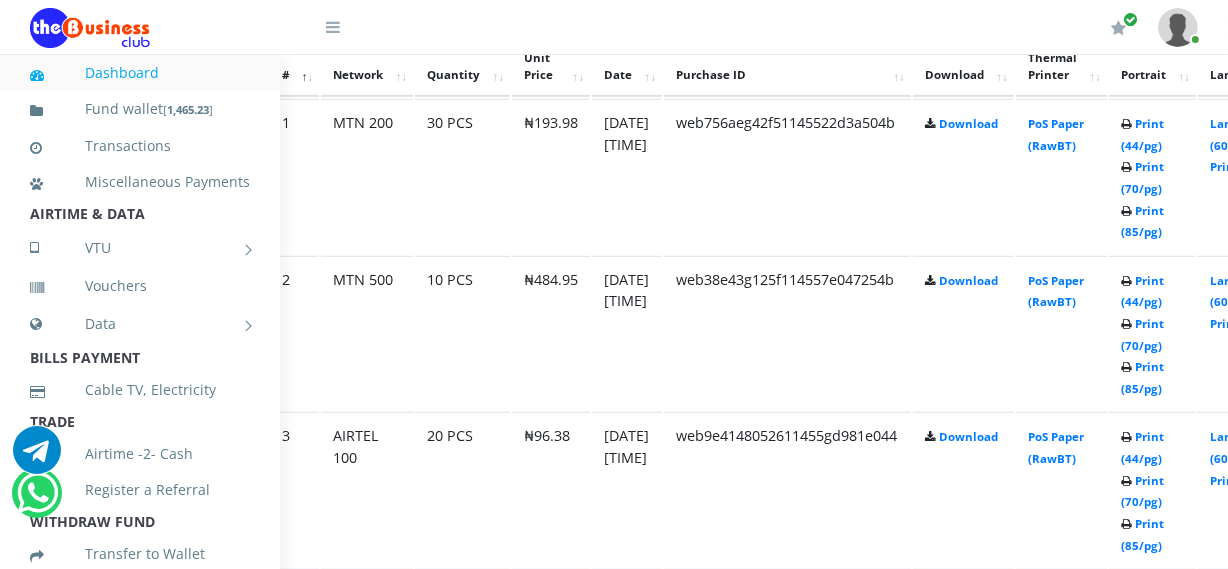 scroll, scrollTop: 1140, scrollLeft: 77, axis: both 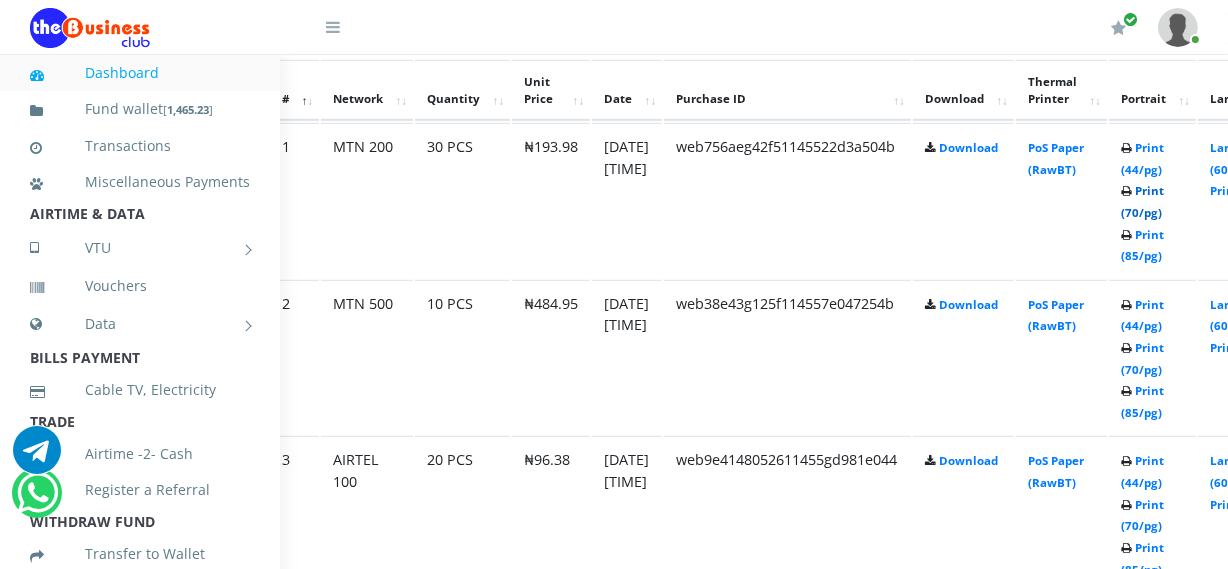 click on "Print (70/pg)" at bounding box center [1142, 201] 